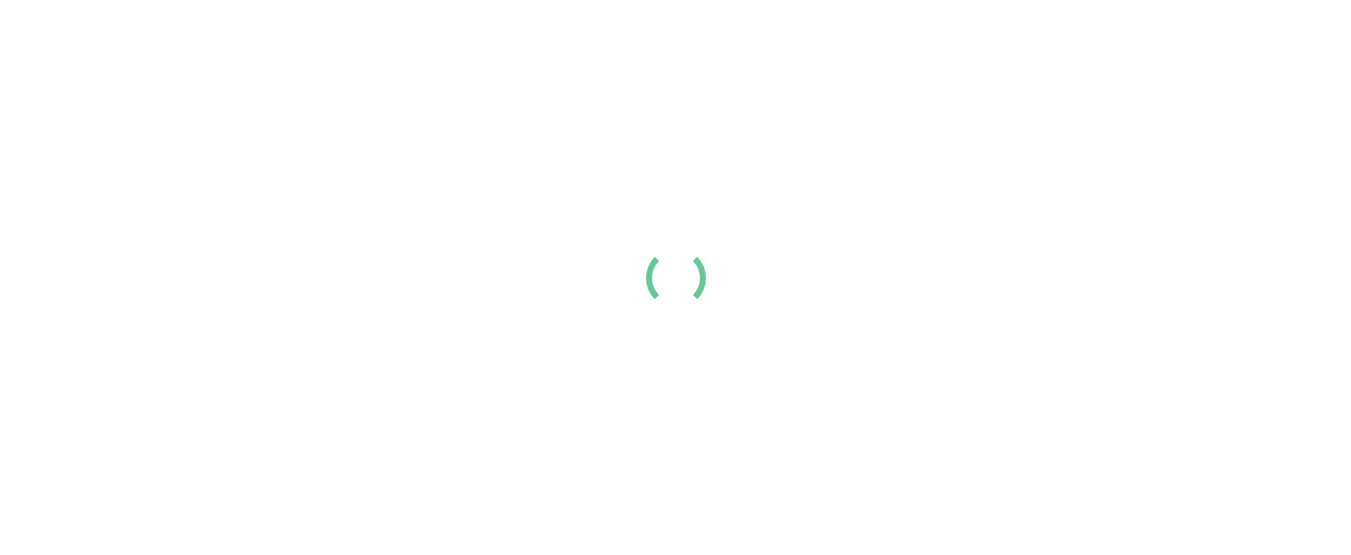 scroll, scrollTop: 0, scrollLeft: 0, axis: both 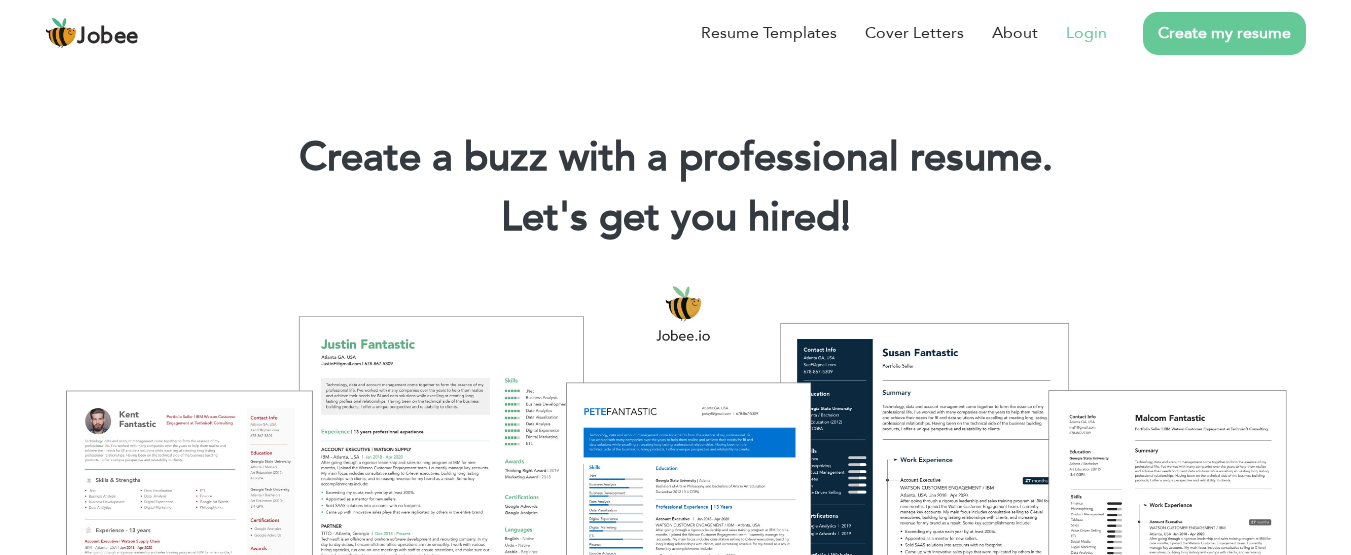 click on "Login" at bounding box center [1086, 33] 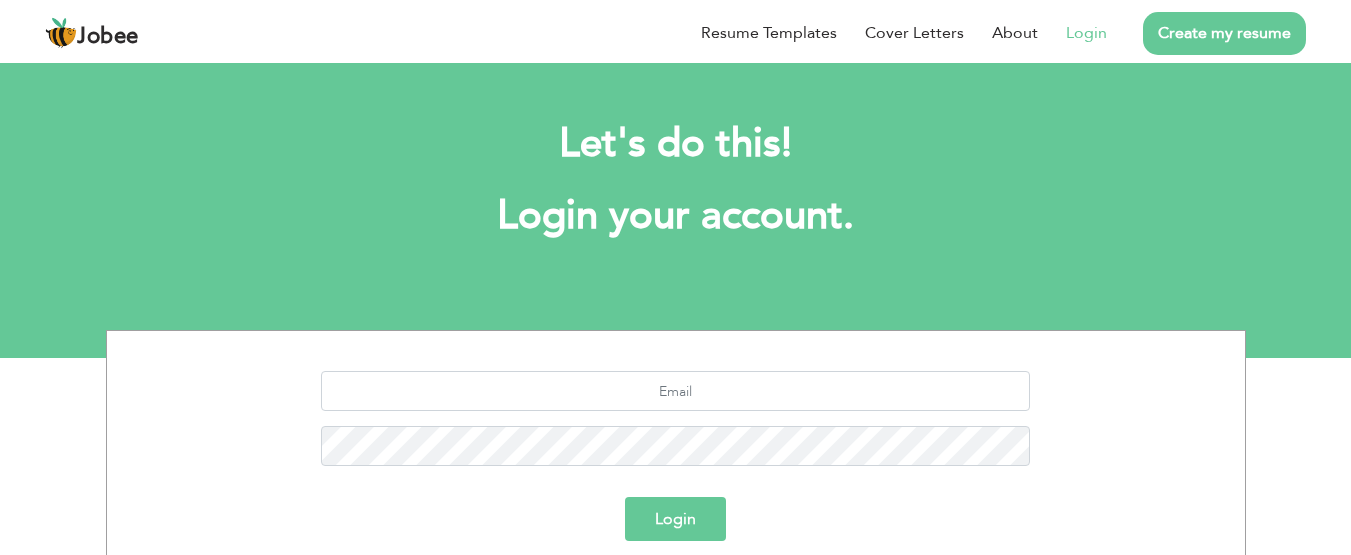 scroll, scrollTop: 0, scrollLeft: 0, axis: both 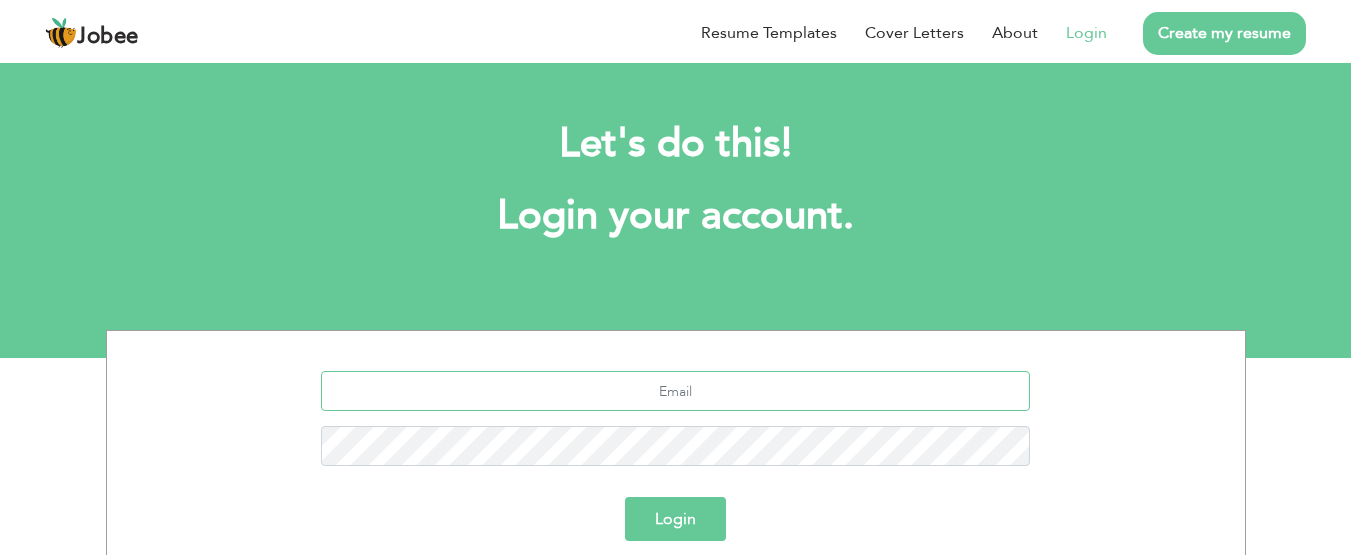 type on "[PERSON_NAME][EMAIL_ADDRESS][DOMAIN_NAME]" 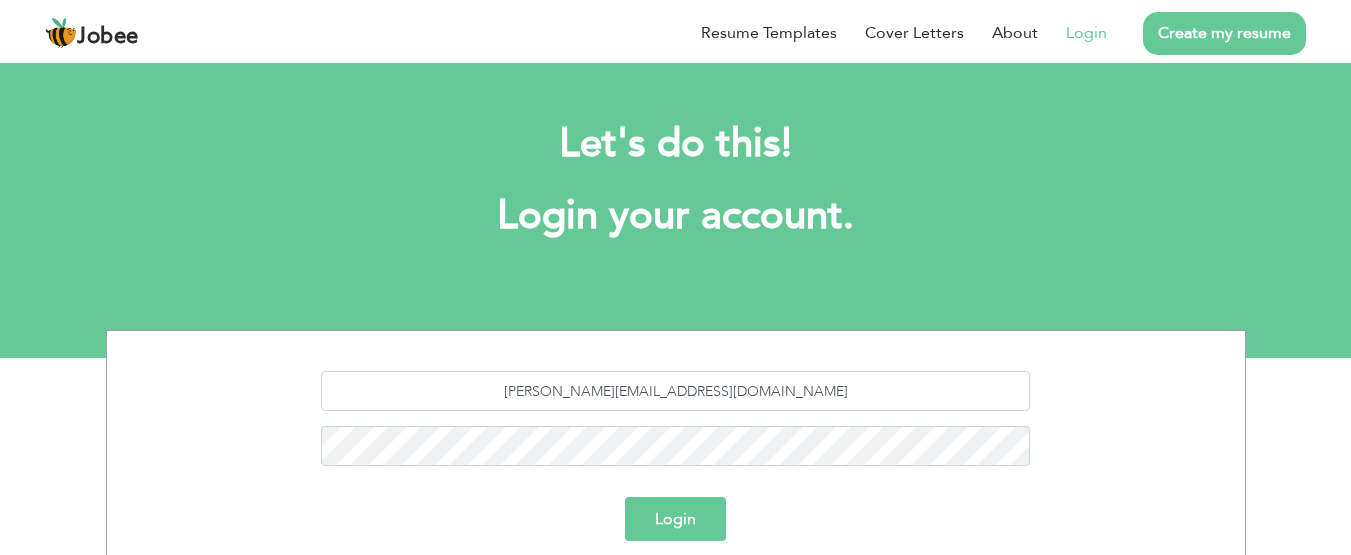 click on "Login" at bounding box center (675, 519) 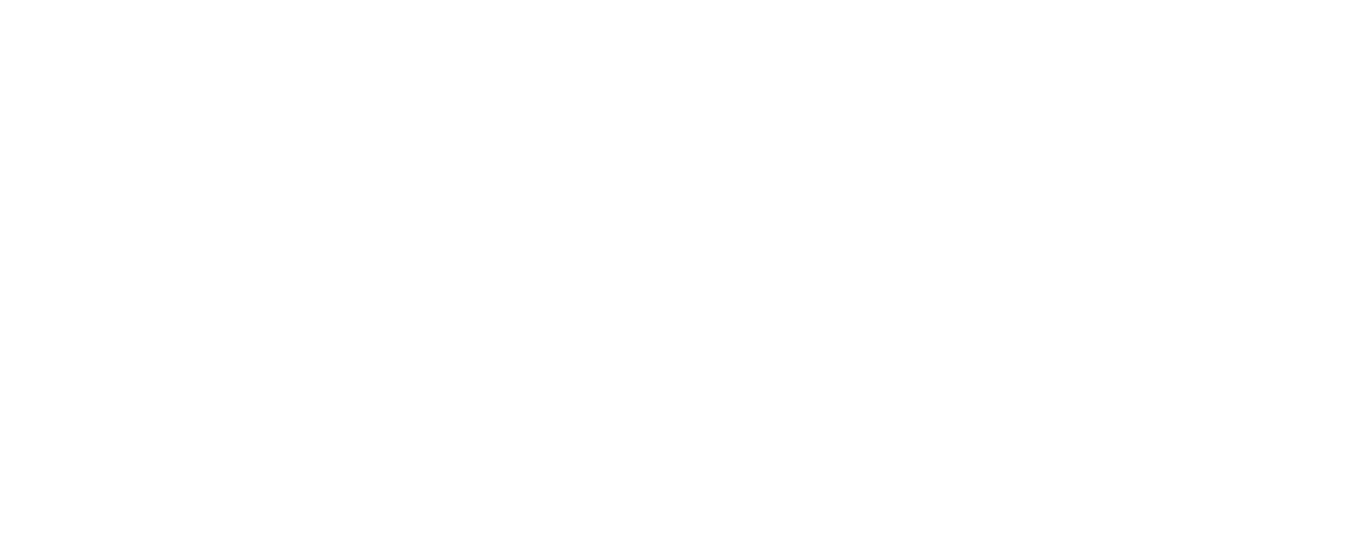 scroll, scrollTop: 0, scrollLeft: 0, axis: both 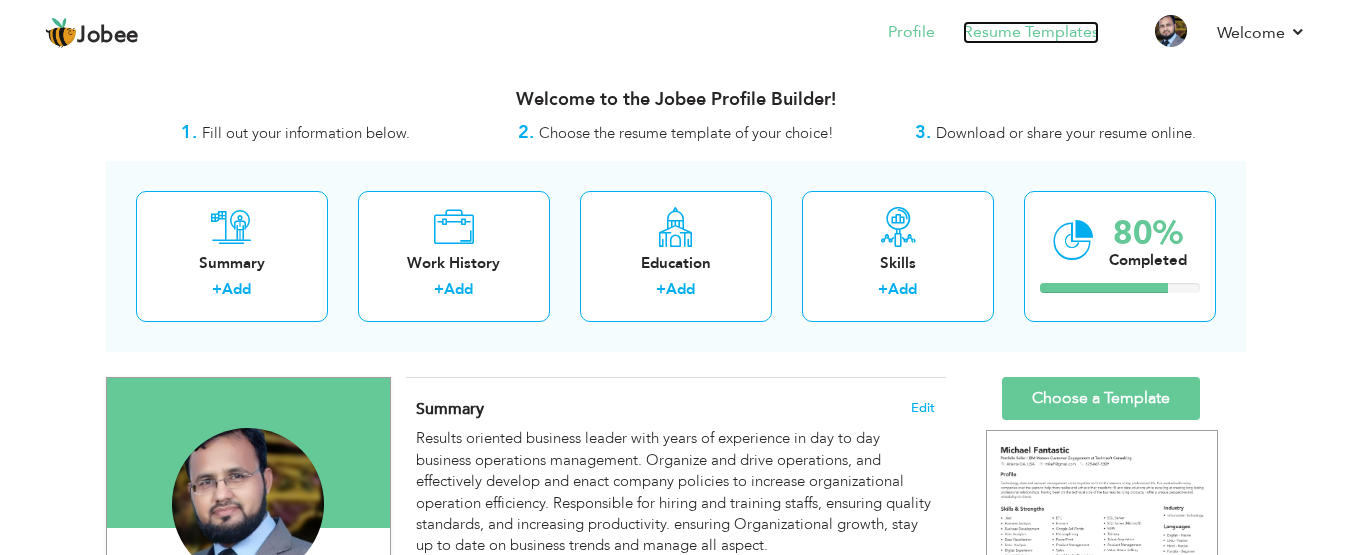 click on "Resume Templates" at bounding box center (1031, 32) 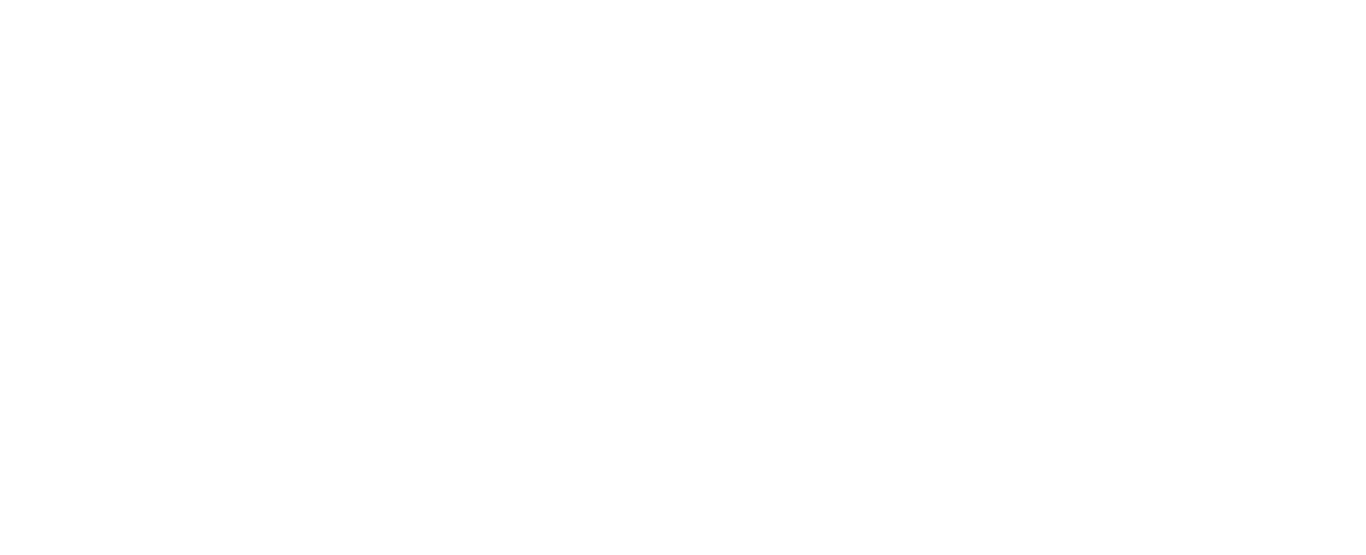 scroll, scrollTop: 0, scrollLeft: 0, axis: both 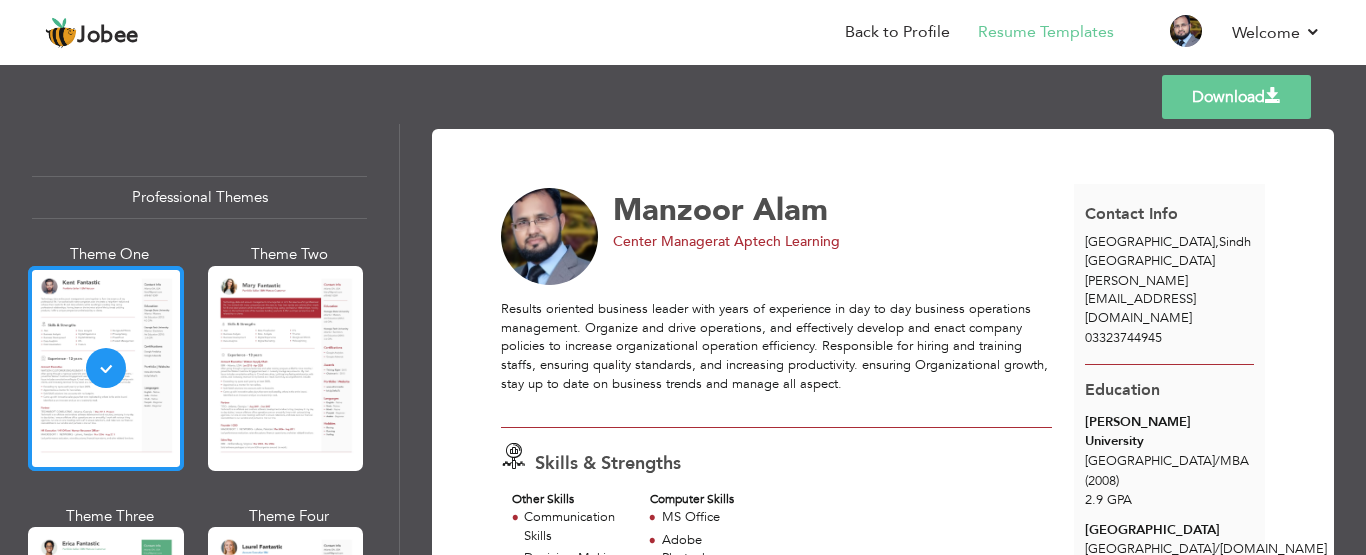 click at bounding box center [106, 368] 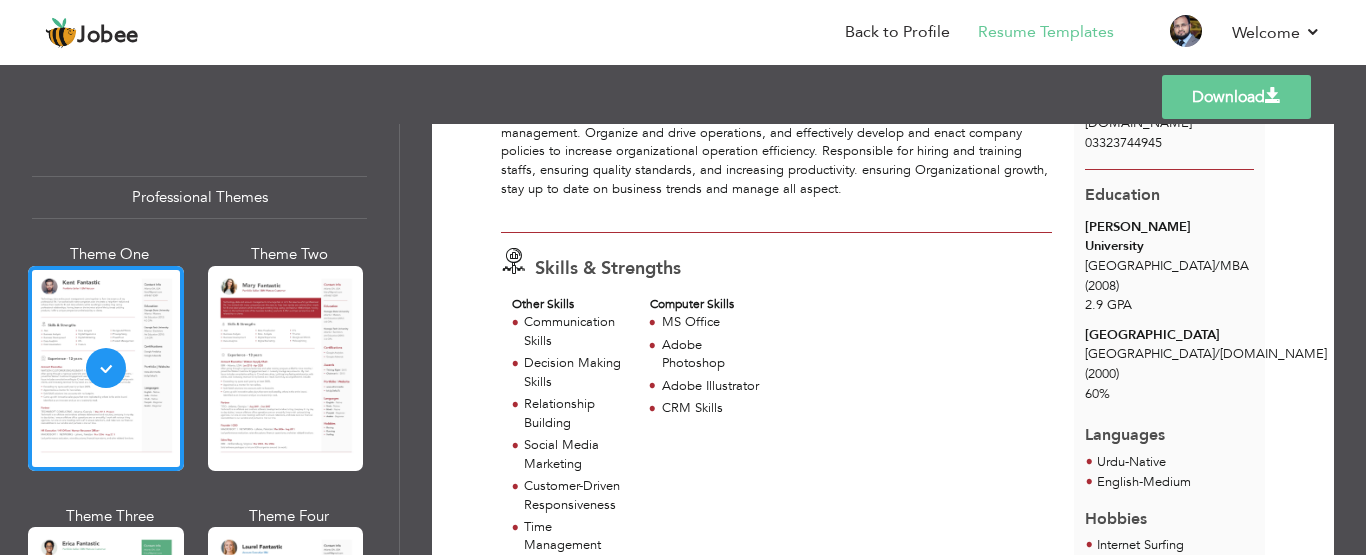 scroll, scrollTop: 0, scrollLeft: 0, axis: both 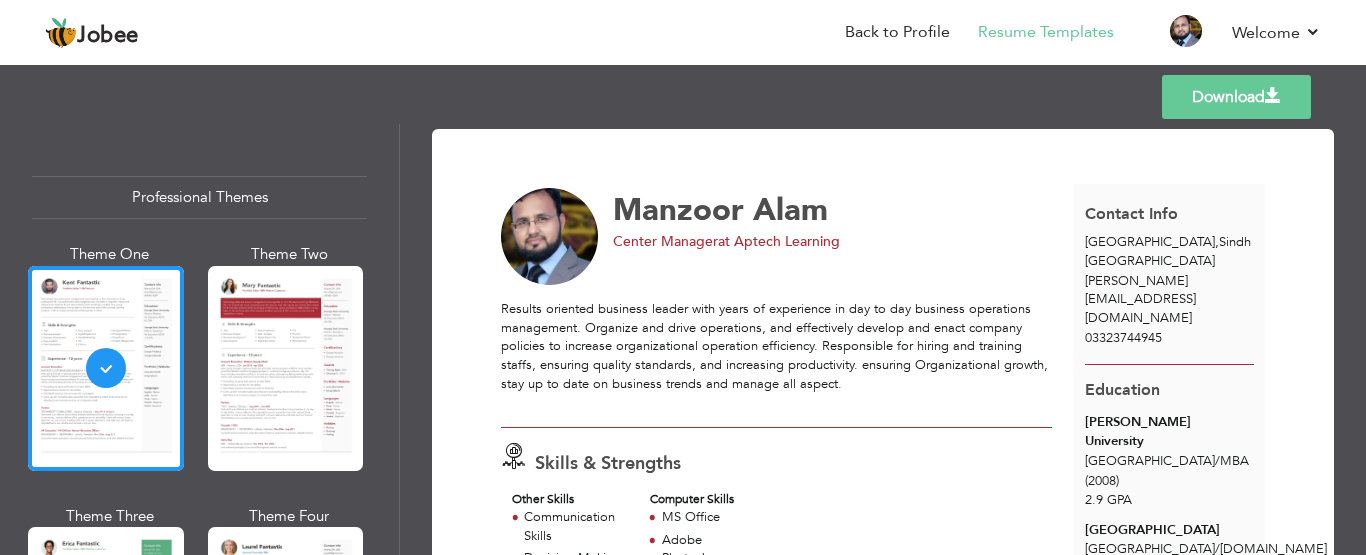 click at bounding box center (286, 368) 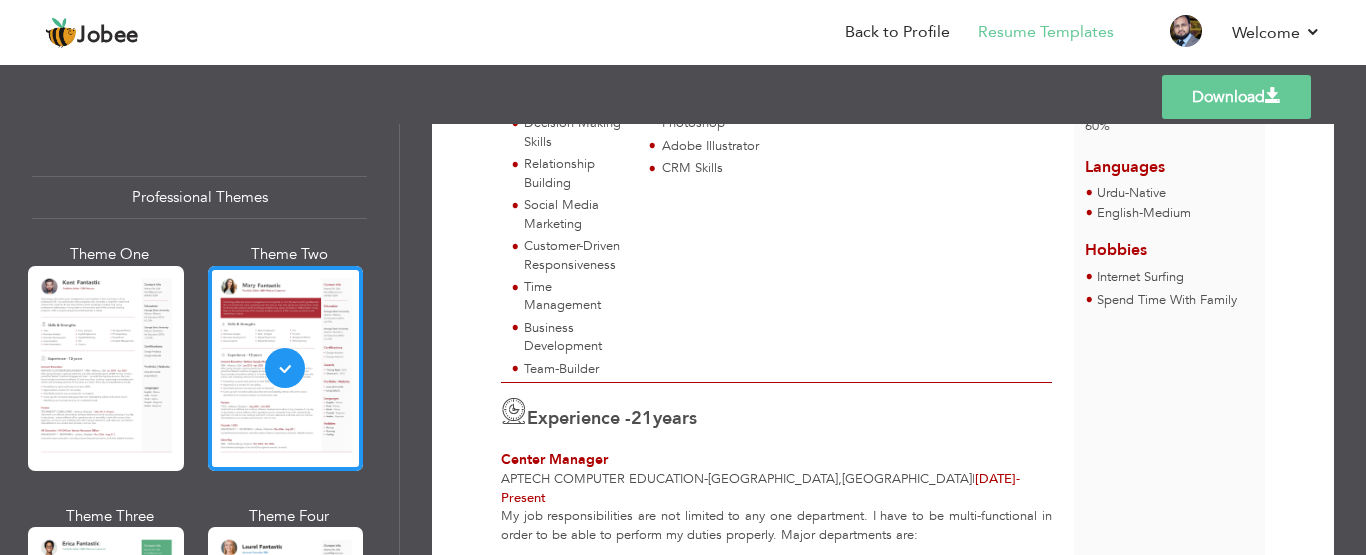 scroll, scrollTop: 461, scrollLeft: 0, axis: vertical 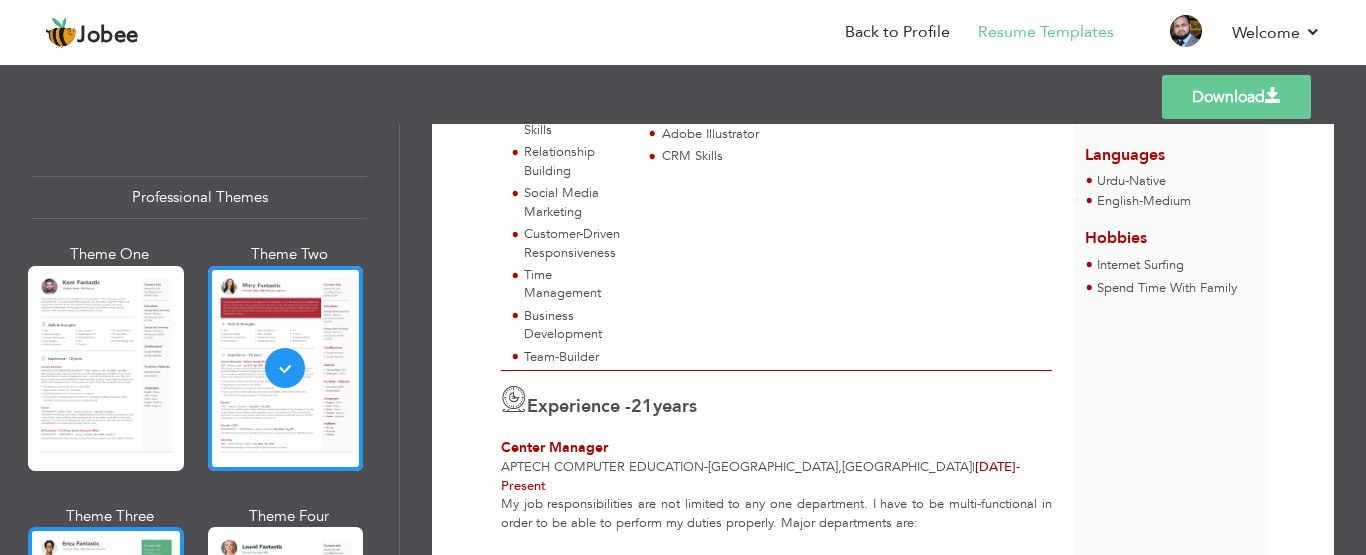 click at bounding box center (106, 629) 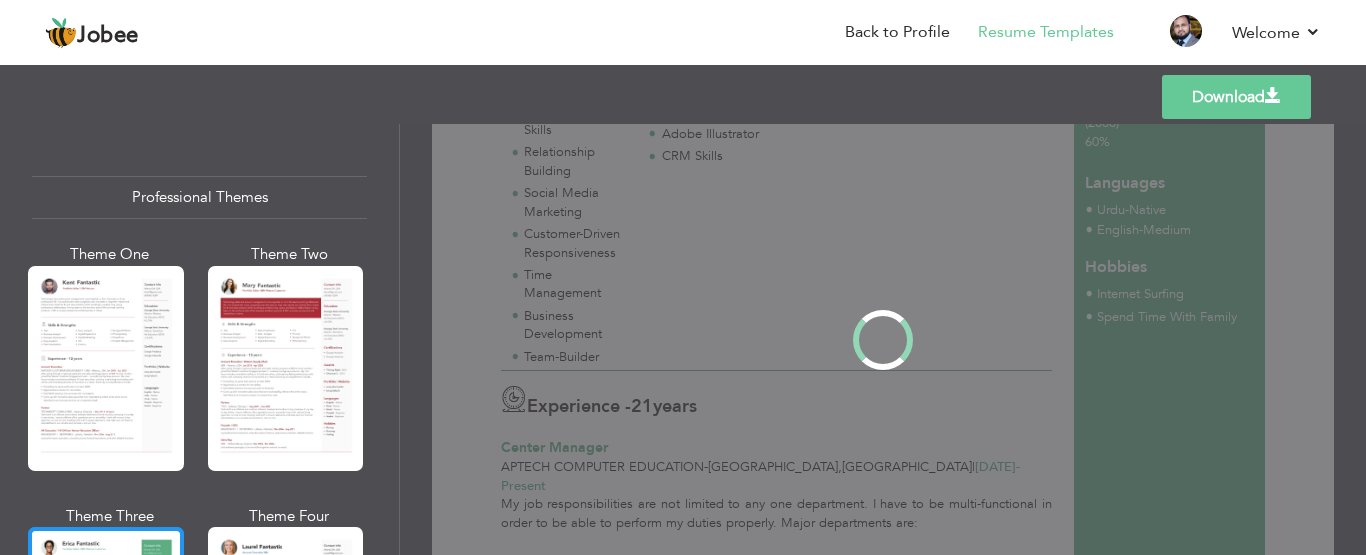 scroll, scrollTop: 0, scrollLeft: 0, axis: both 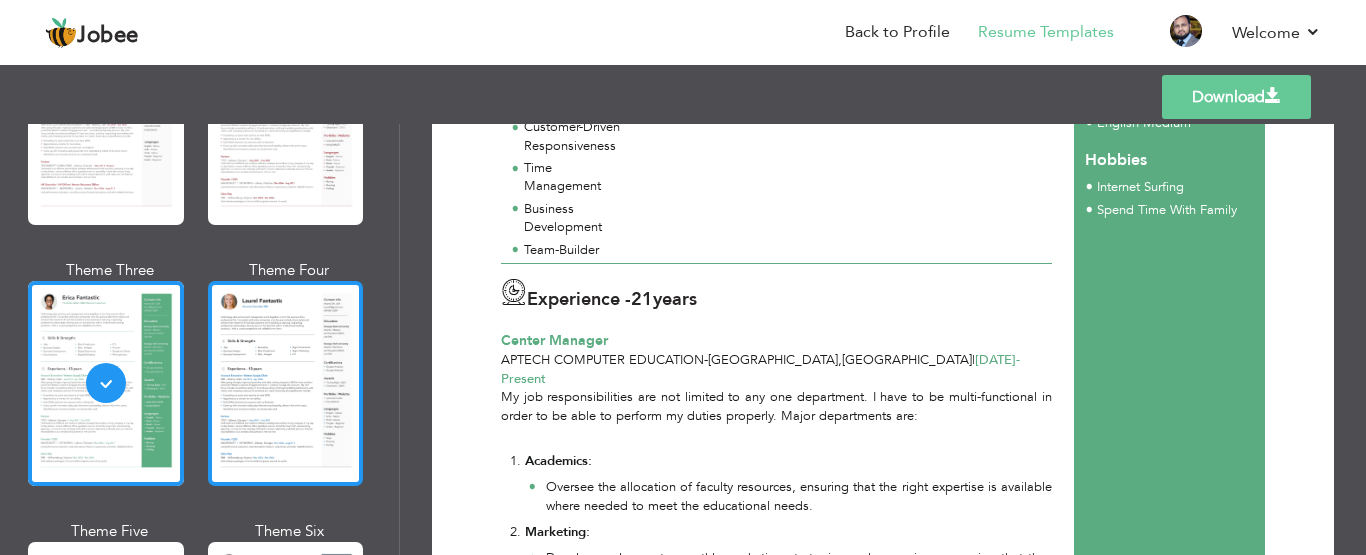 click at bounding box center [286, 383] 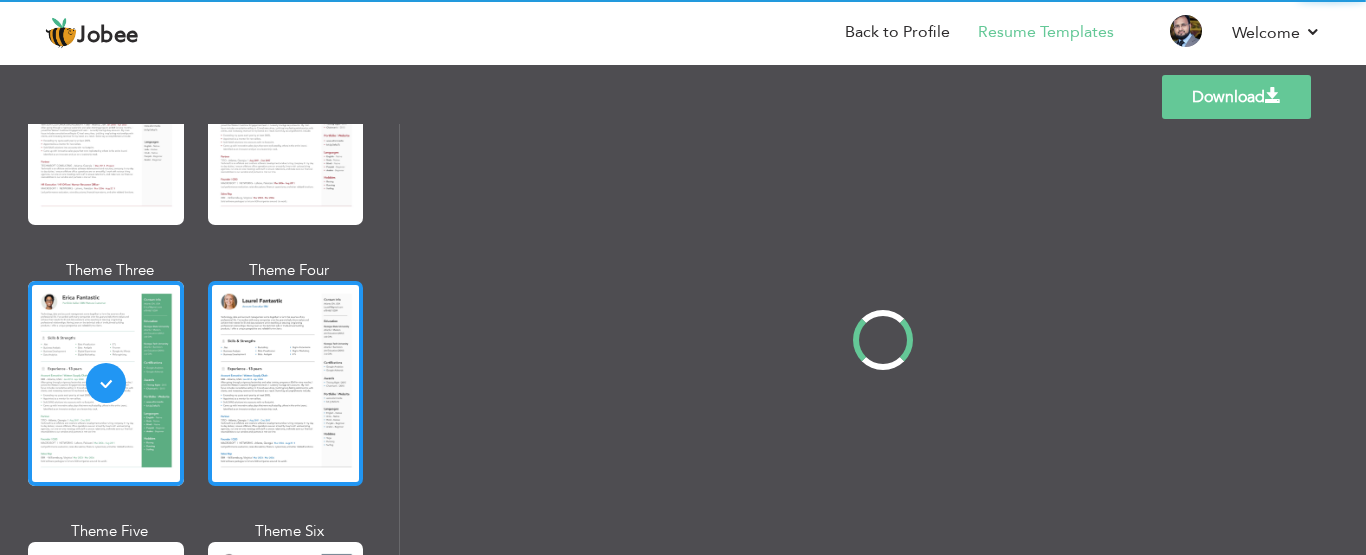 scroll, scrollTop: 0, scrollLeft: 0, axis: both 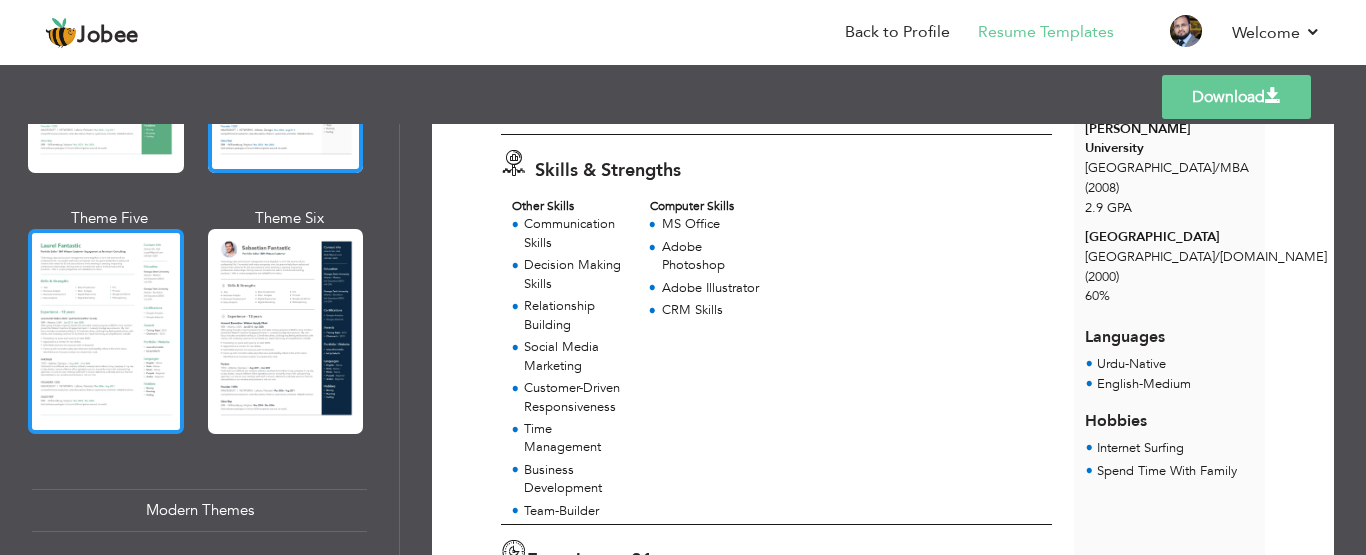 click at bounding box center [106, 331] 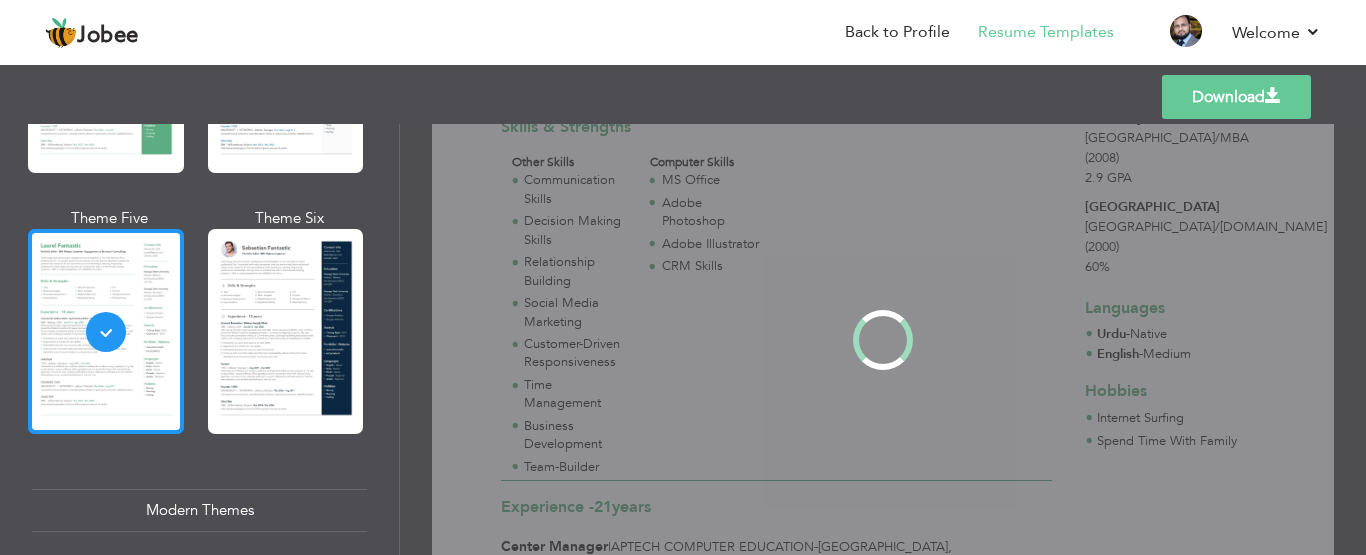 scroll, scrollTop: 0, scrollLeft: 0, axis: both 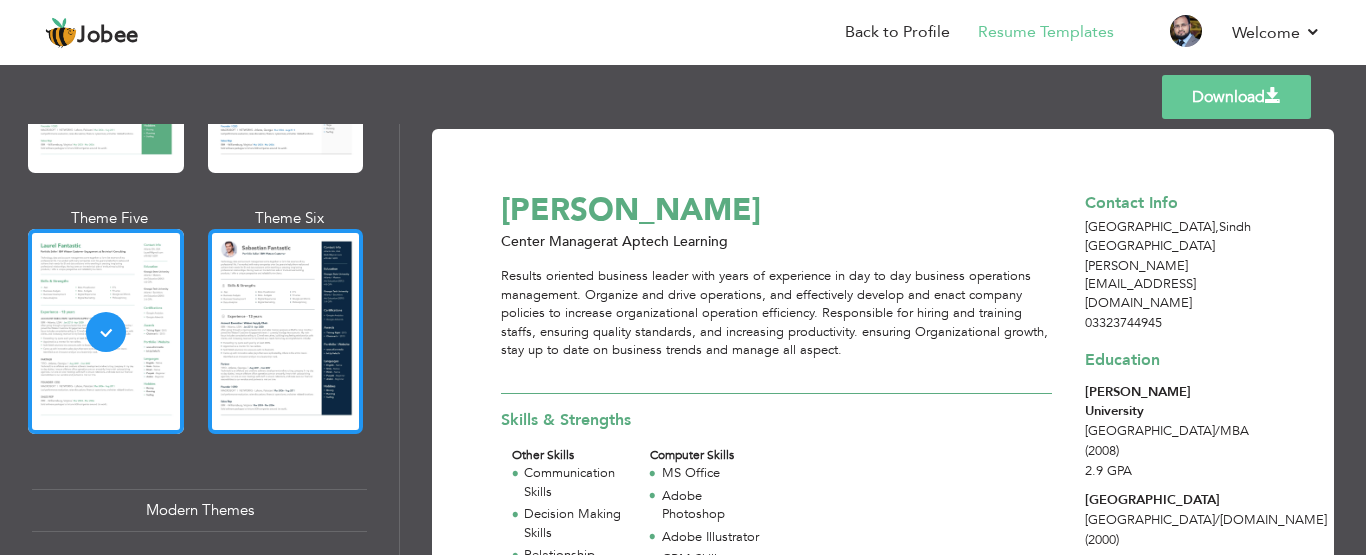 click at bounding box center (286, 331) 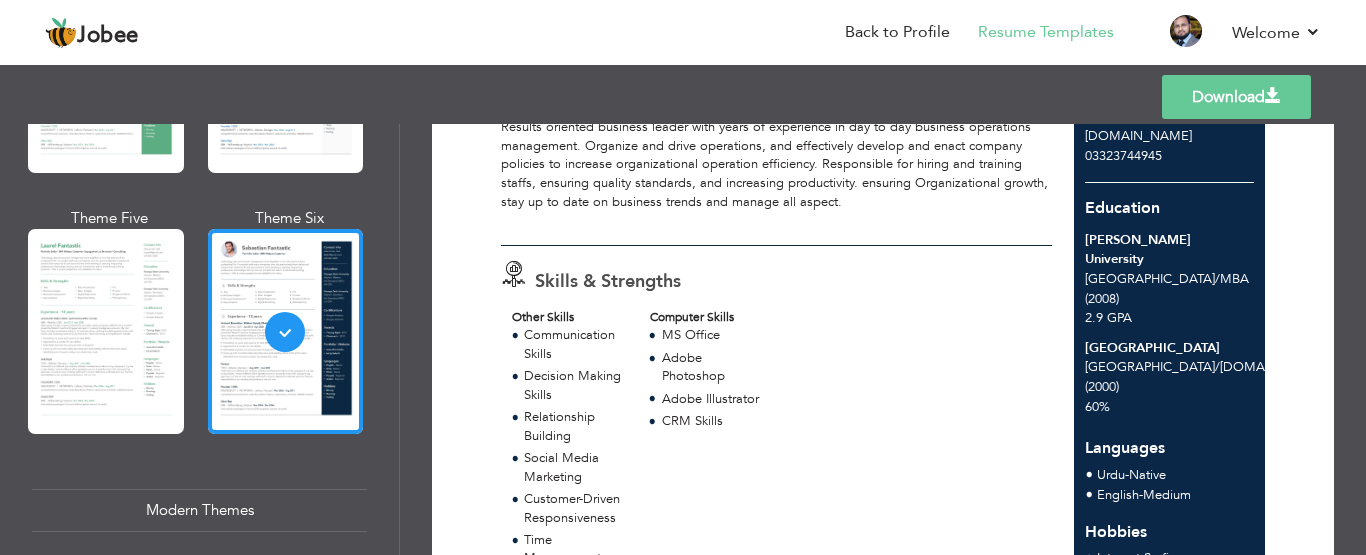 scroll, scrollTop: 0, scrollLeft: 0, axis: both 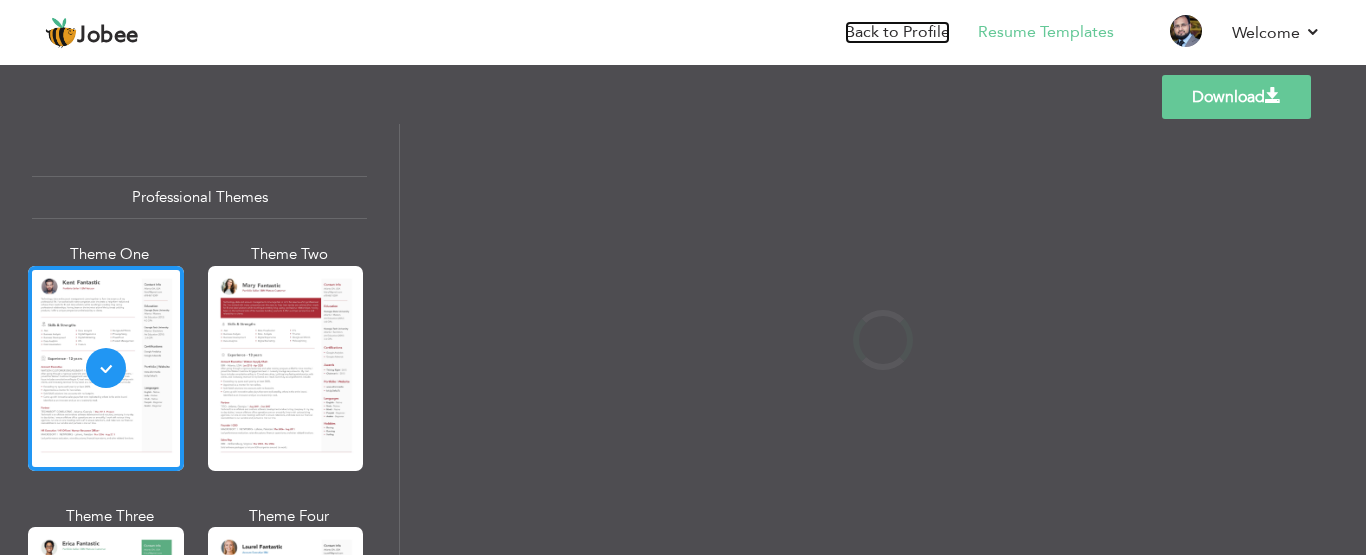 click on "Back to Profile" at bounding box center (897, 32) 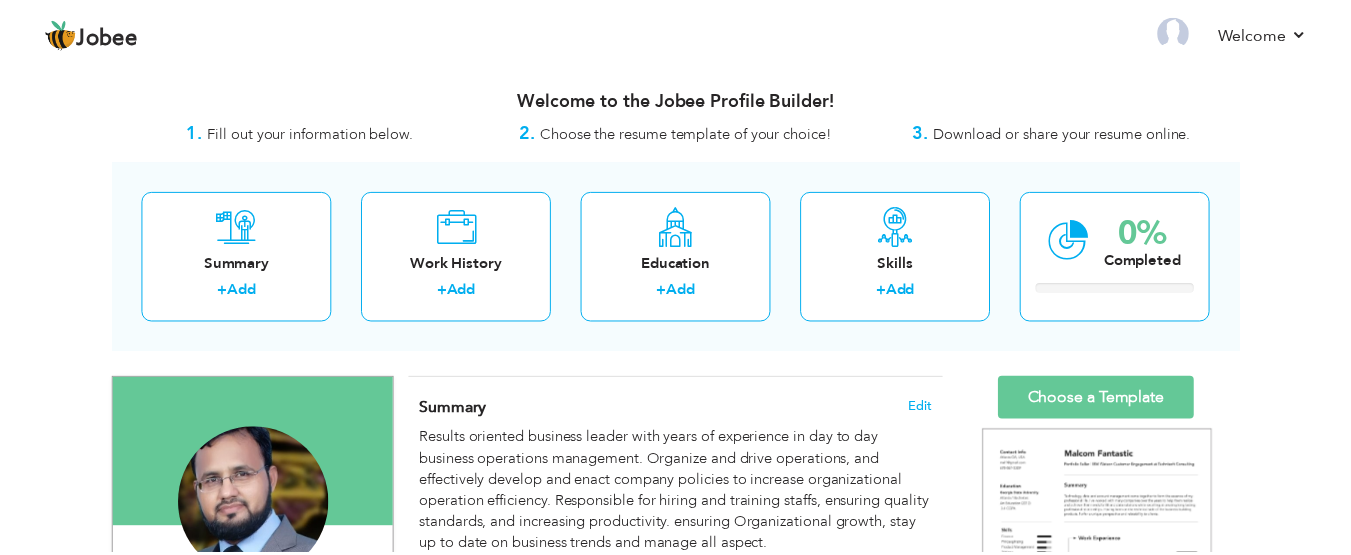 scroll, scrollTop: 0, scrollLeft: 0, axis: both 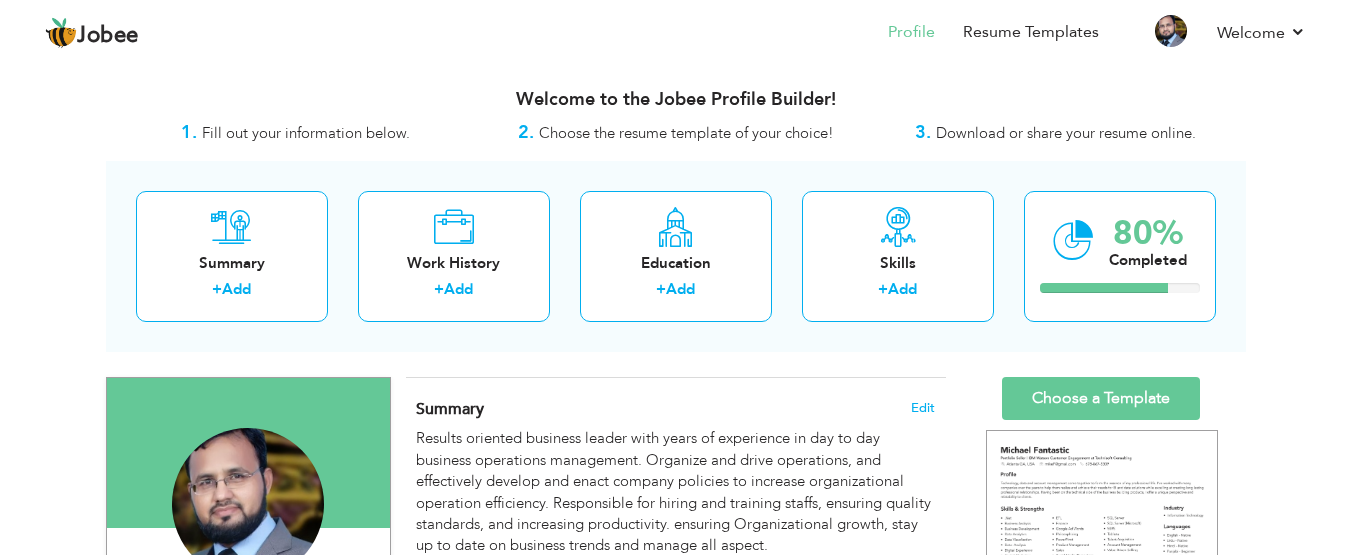 click on "Summary
Edit
Results oriented business leader with years of experience in day to day business operations management. Organize and drive operations, and effectively develop and enact company policies to increase organizational operation efficiency. Responsible for hiring and training staffs, ensuring quality standards, and increasing productivity. ensuring Organizational growth, stay up to date on business trends and manage all aspect." at bounding box center (676, 489) 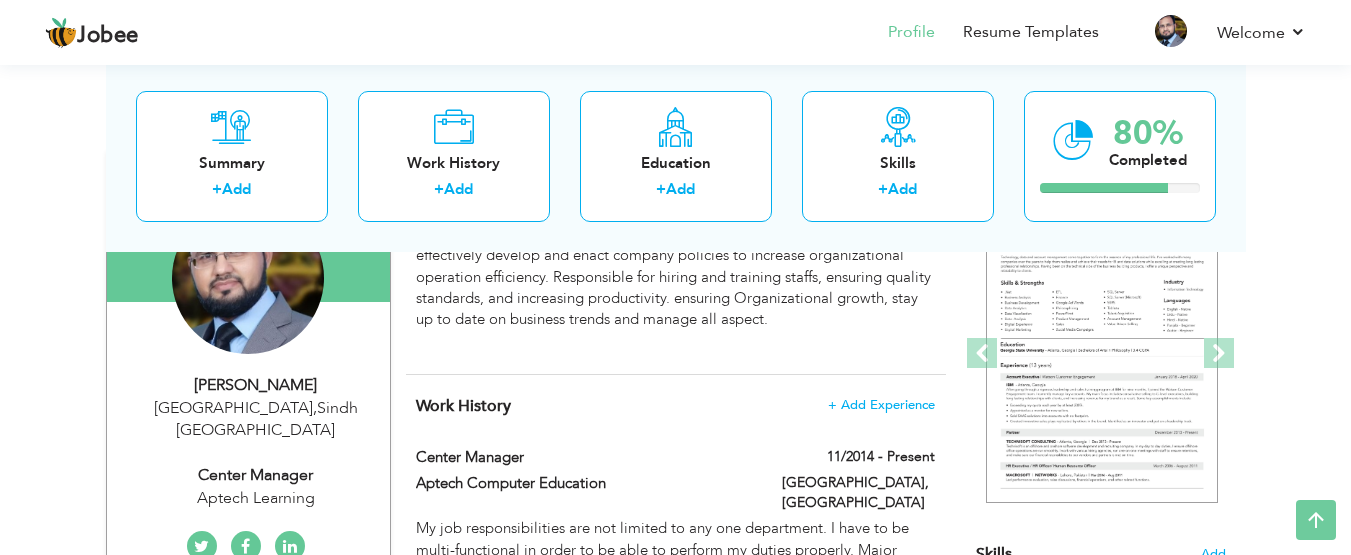 scroll, scrollTop: 93, scrollLeft: 0, axis: vertical 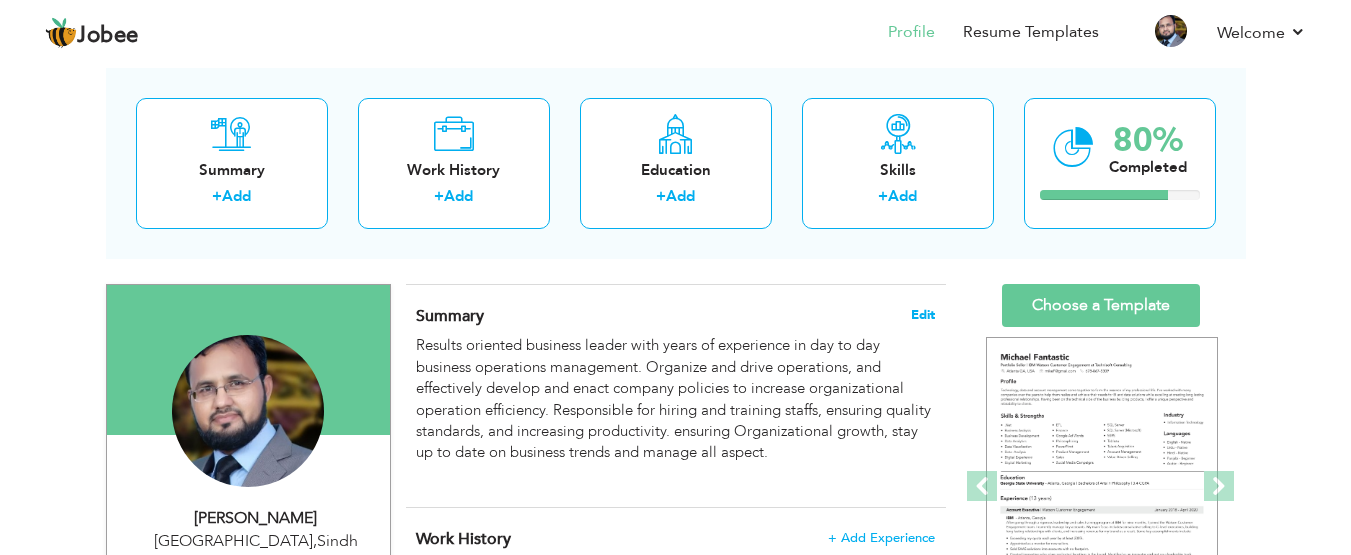 click on "Edit" at bounding box center [923, 315] 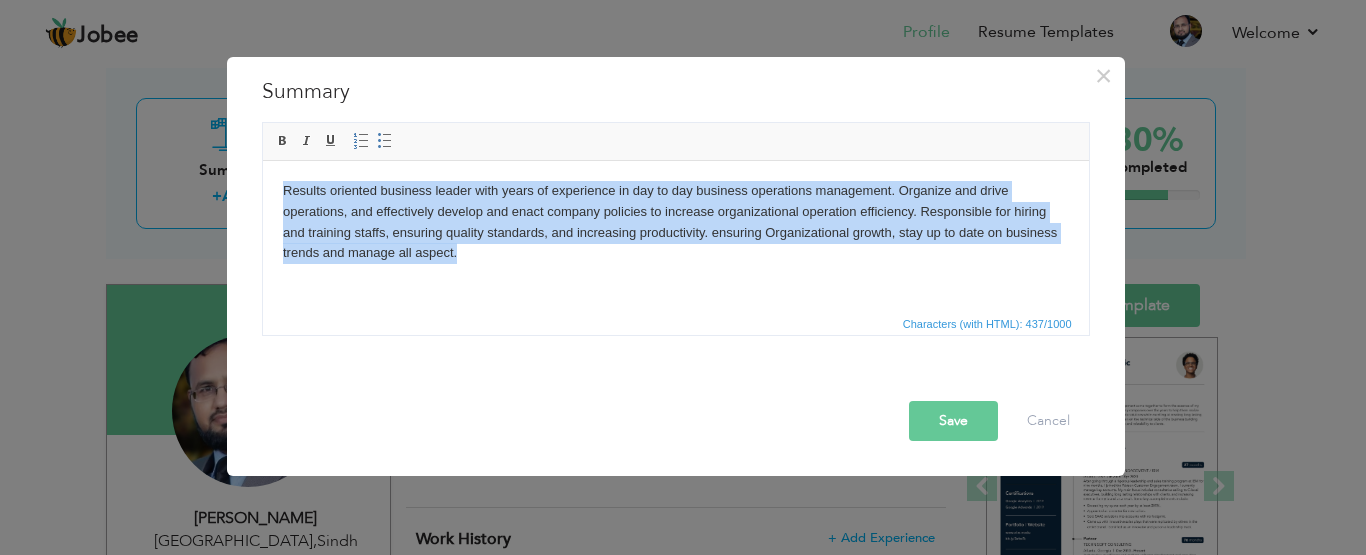drag, startPoint x: 484, startPoint y: 259, endPoint x: 274, endPoint y: 189, distance: 221.35944 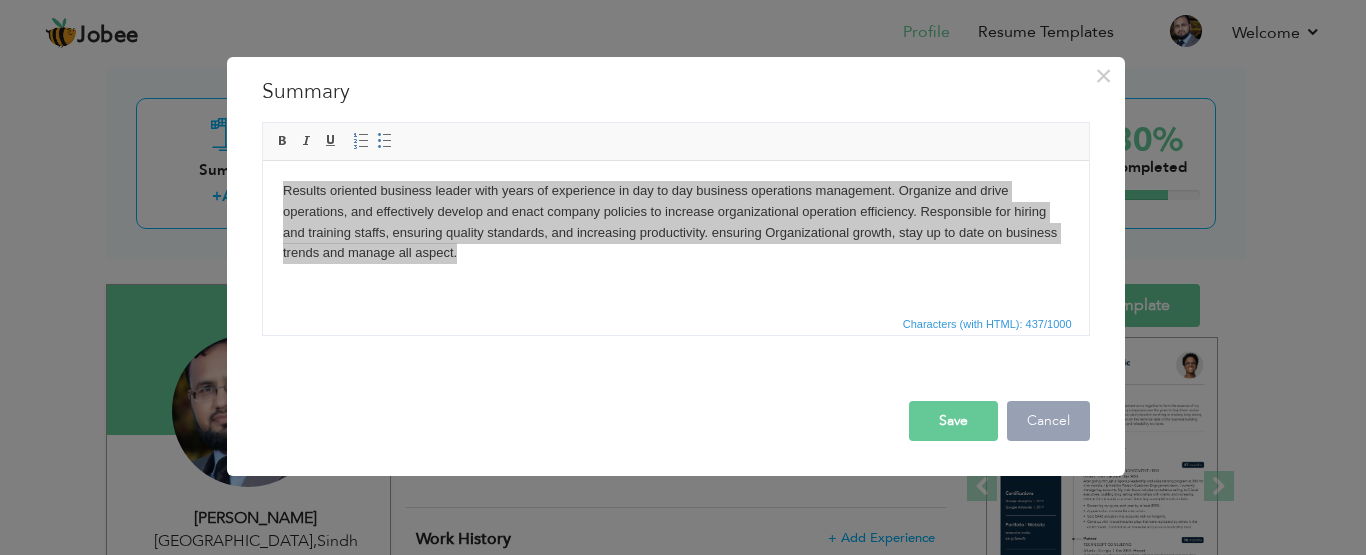 click on "Cancel" at bounding box center (1048, 421) 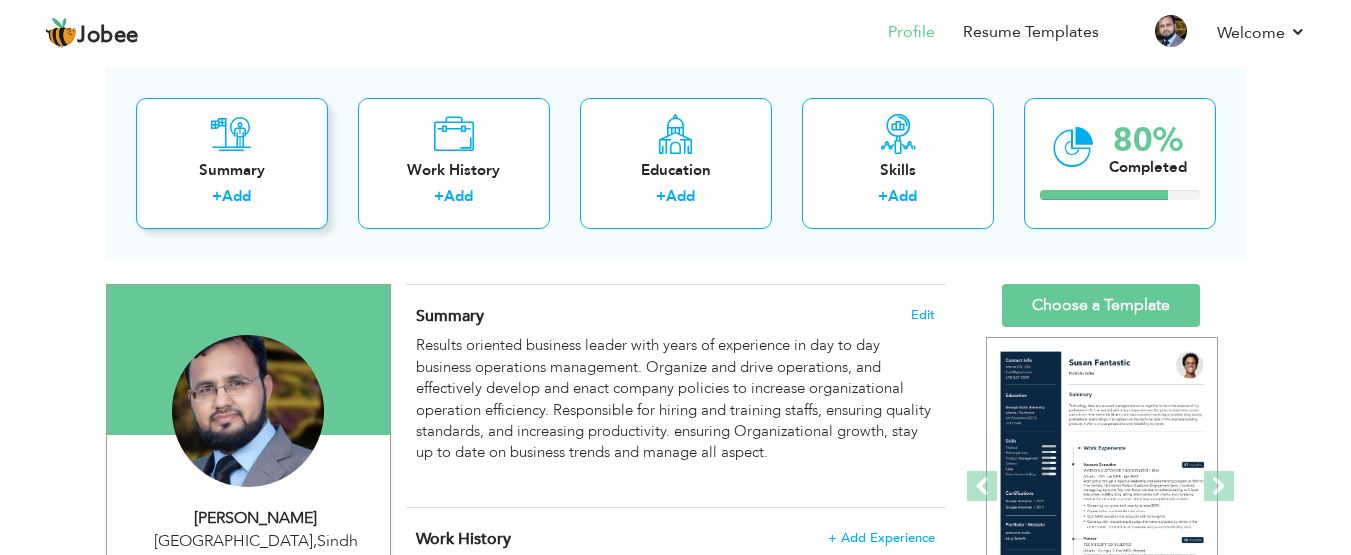 click on "Summary
+  Add" at bounding box center (232, 163) 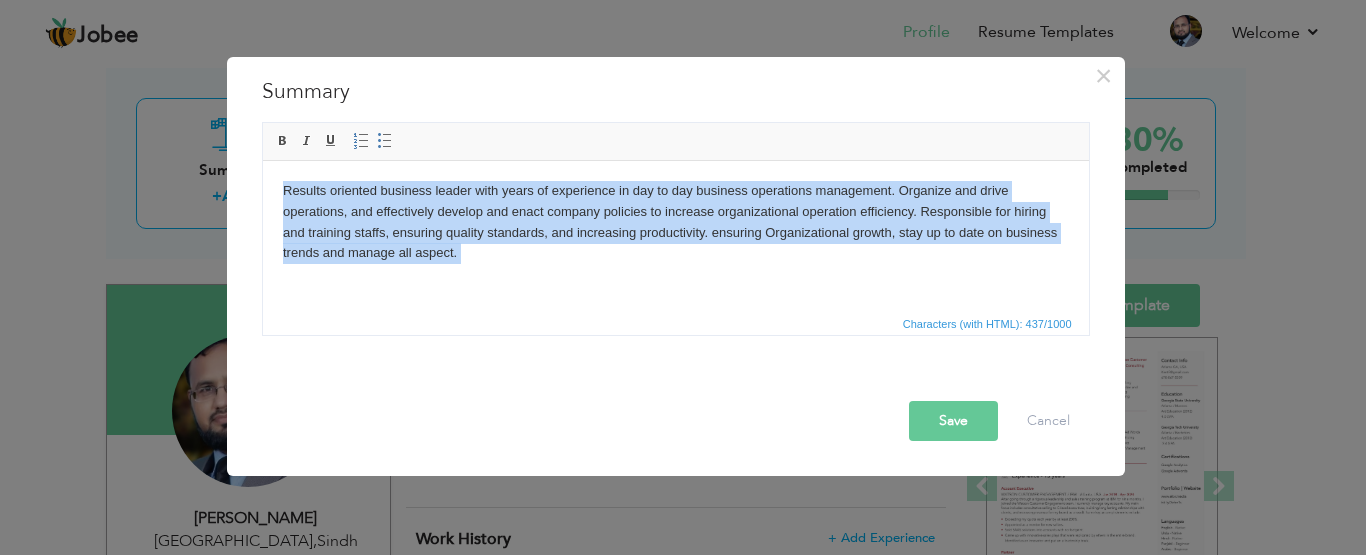 drag, startPoint x: 483, startPoint y: 263, endPoint x: 225, endPoint y: 194, distance: 267.0674 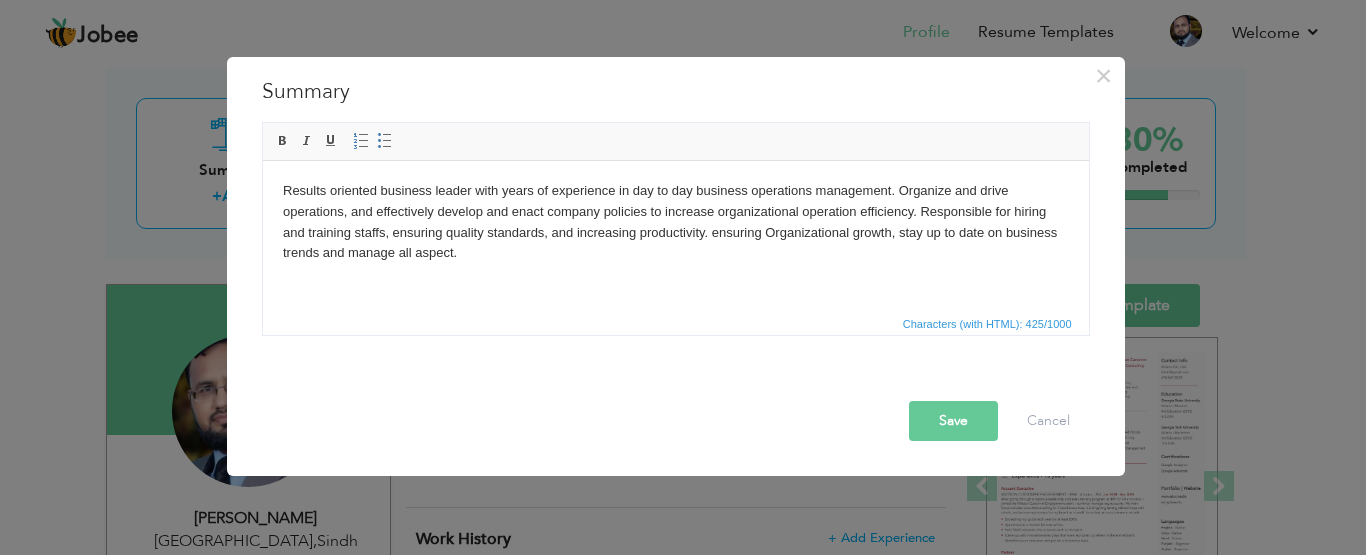 click on "Save" at bounding box center [953, 421] 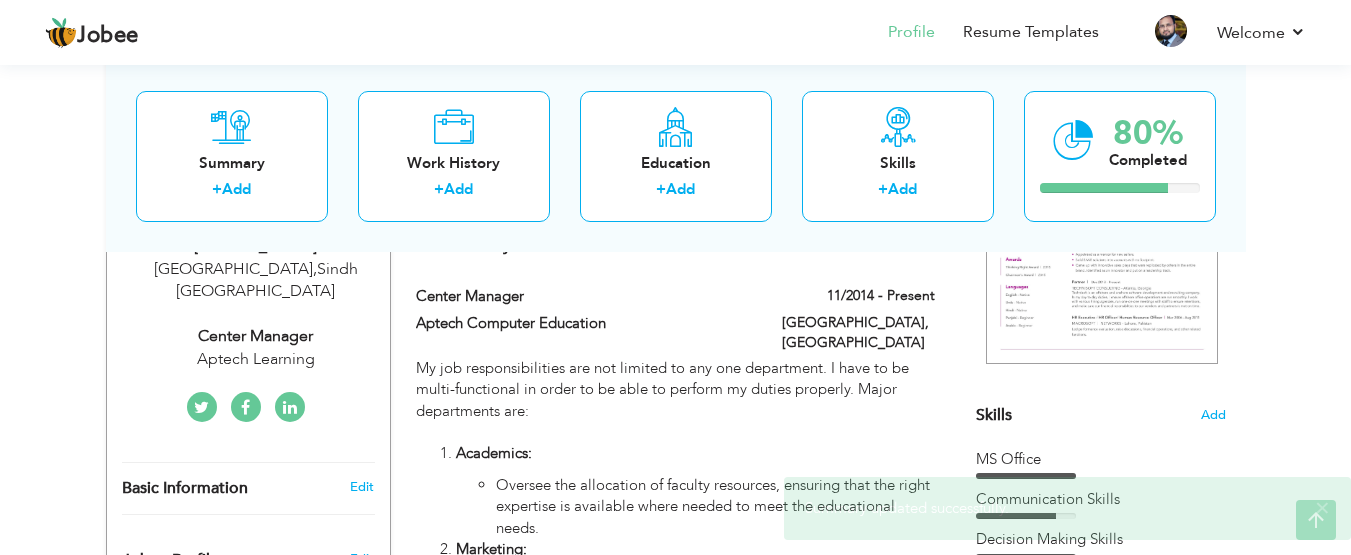 scroll, scrollTop: 385, scrollLeft: 0, axis: vertical 